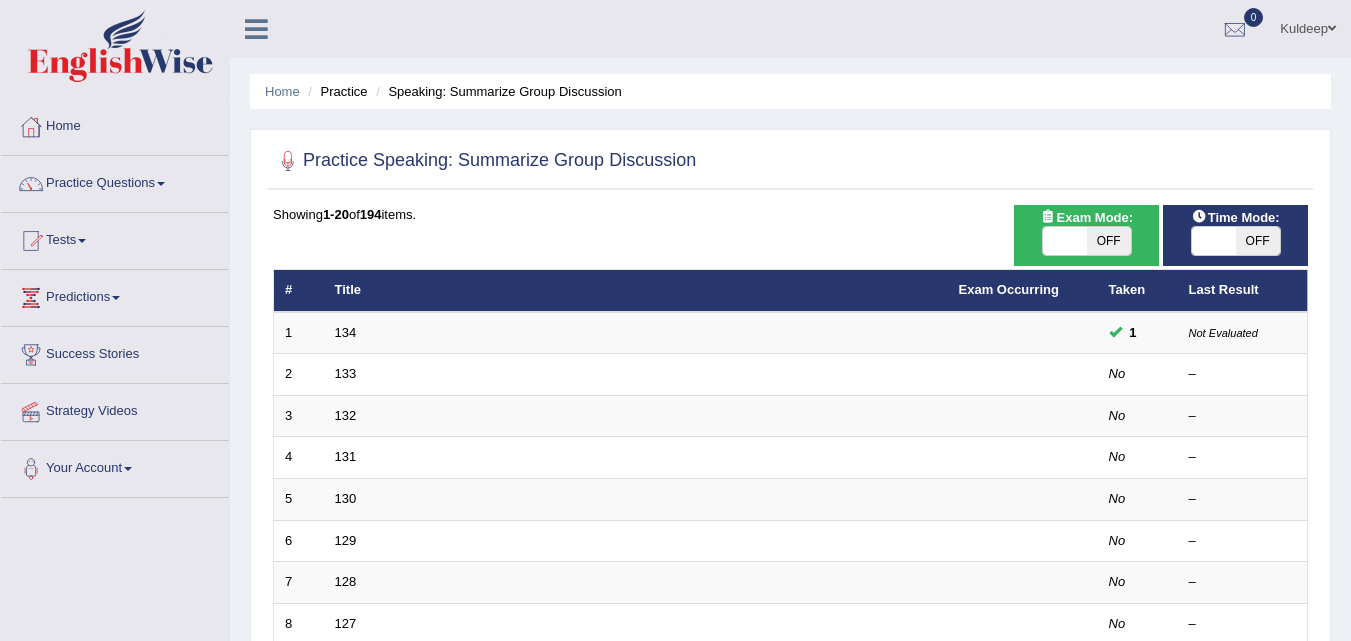 scroll, scrollTop: 0, scrollLeft: 0, axis: both 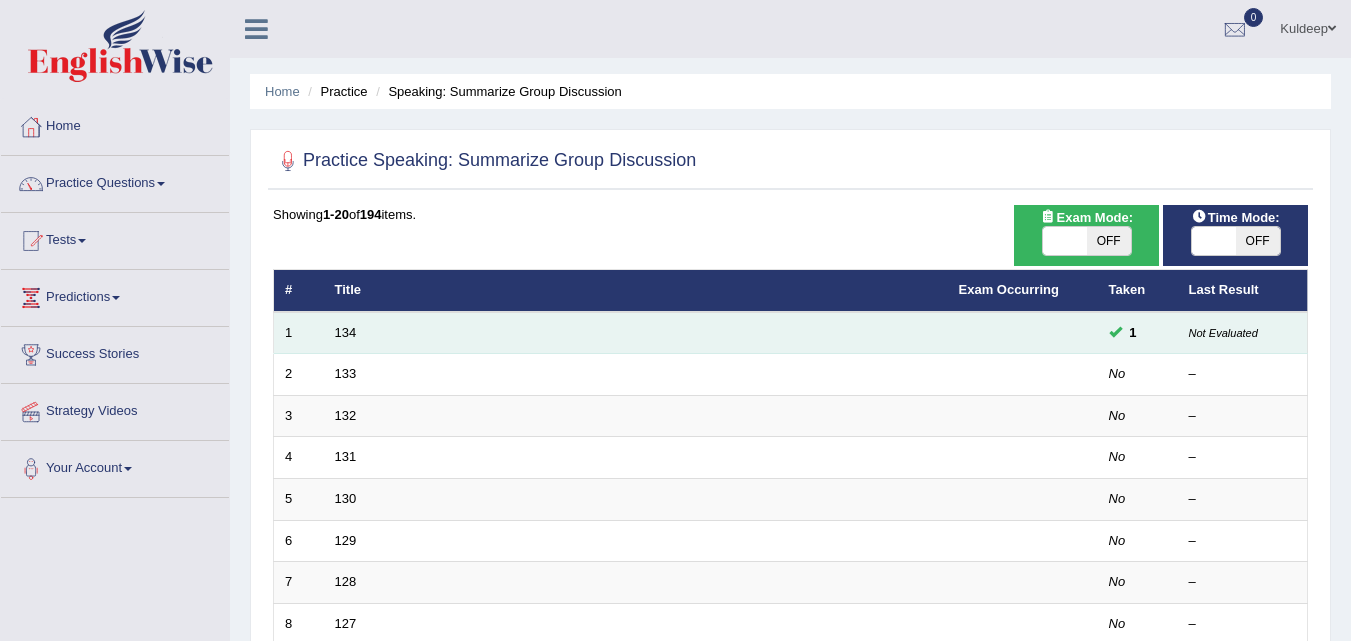 click at bounding box center (1115, 331) 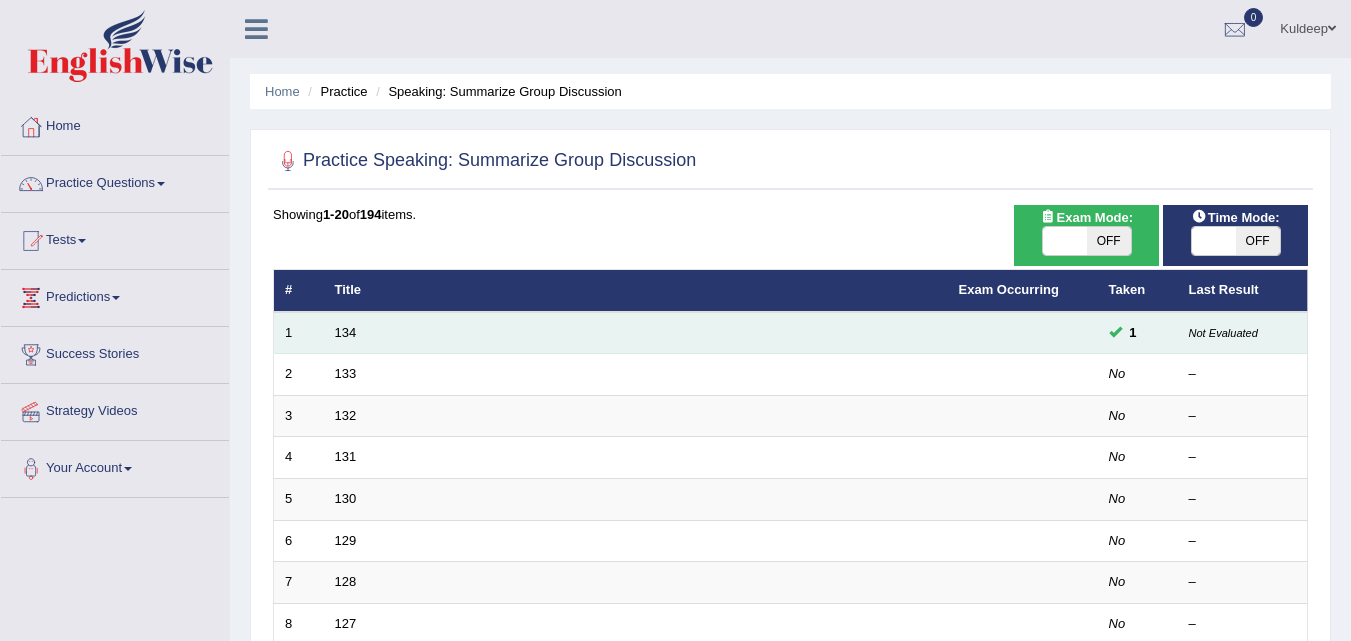 click on "134" at bounding box center (636, 333) 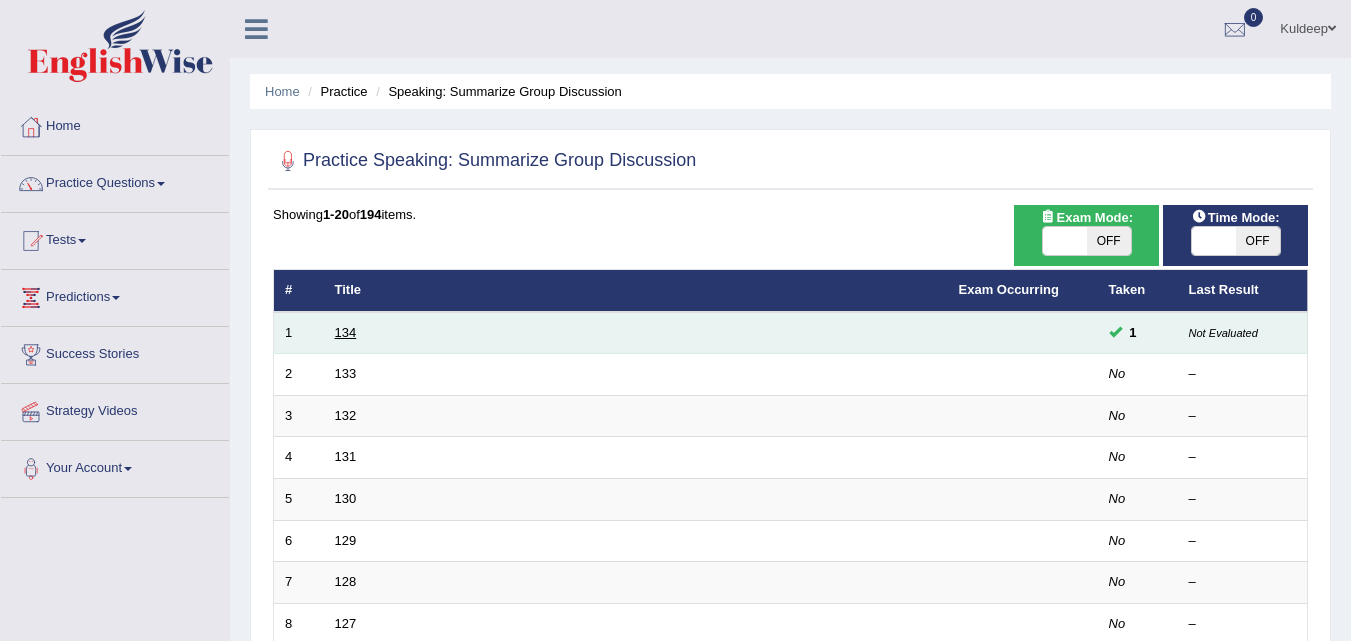 click on "134" at bounding box center (346, 332) 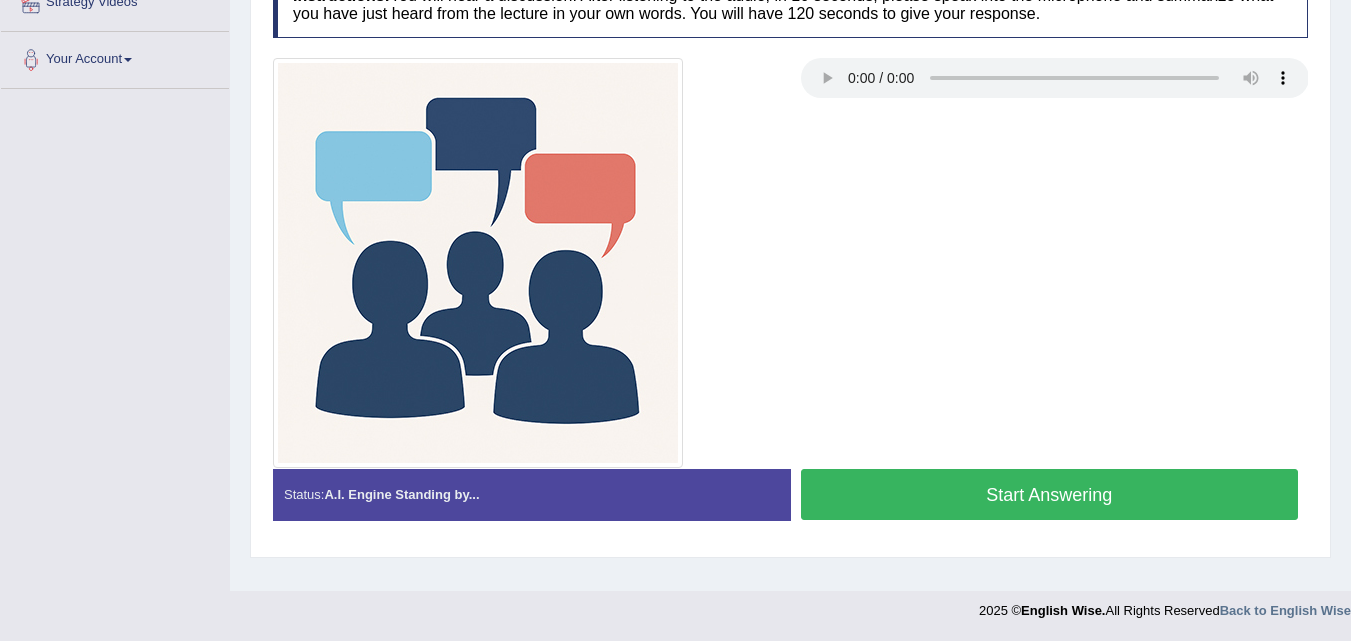scroll, scrollTop: 198, scrollLeft: 0, axis: vertical 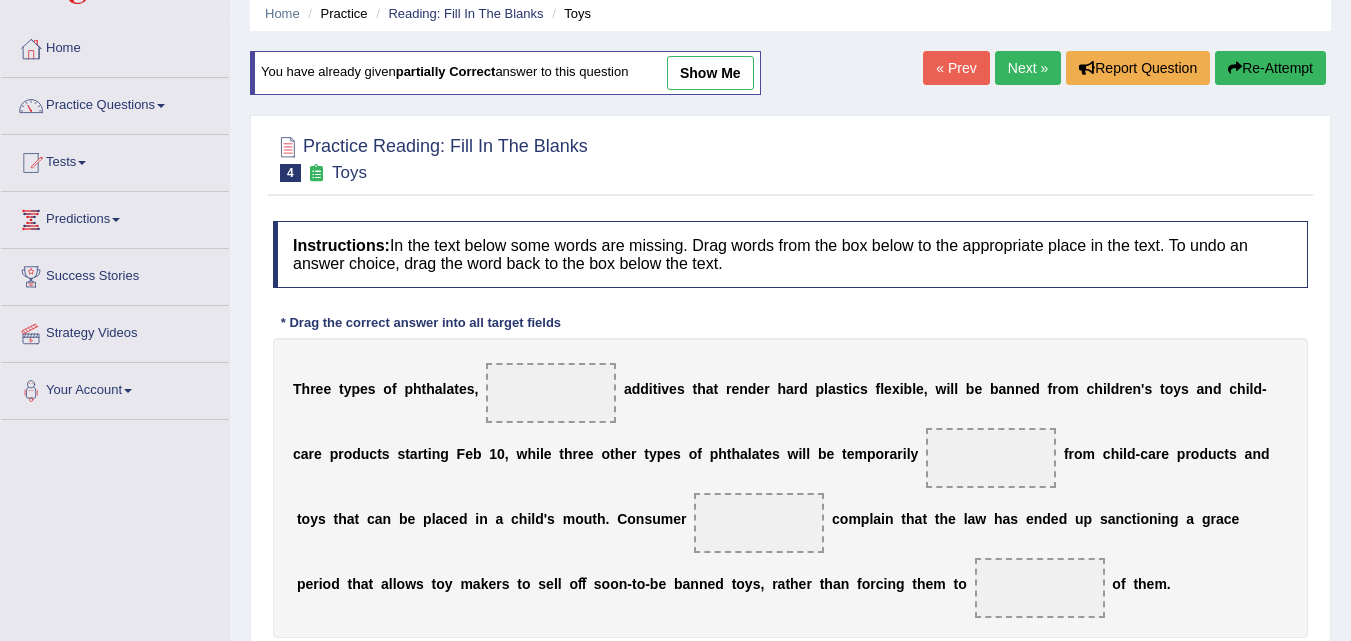 click on "Practice Questions" at bounding box center [115, 103] 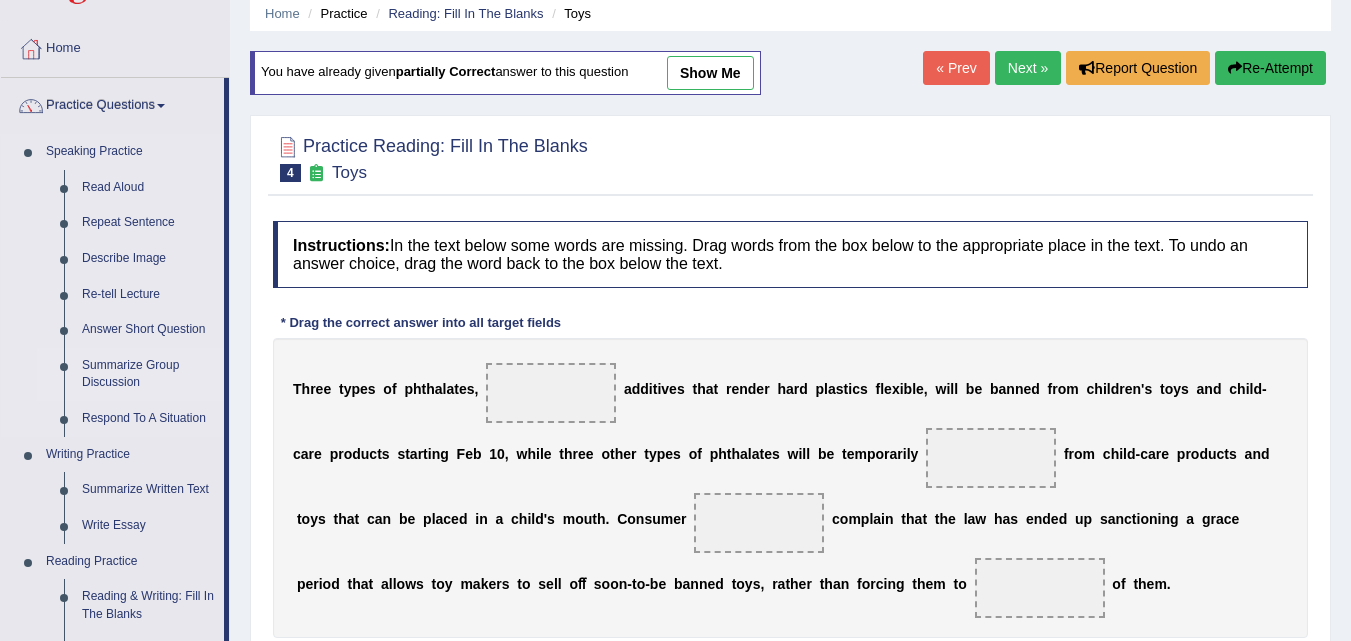 click on "Summarize Group Discussion" at bounding box center (148, 374) 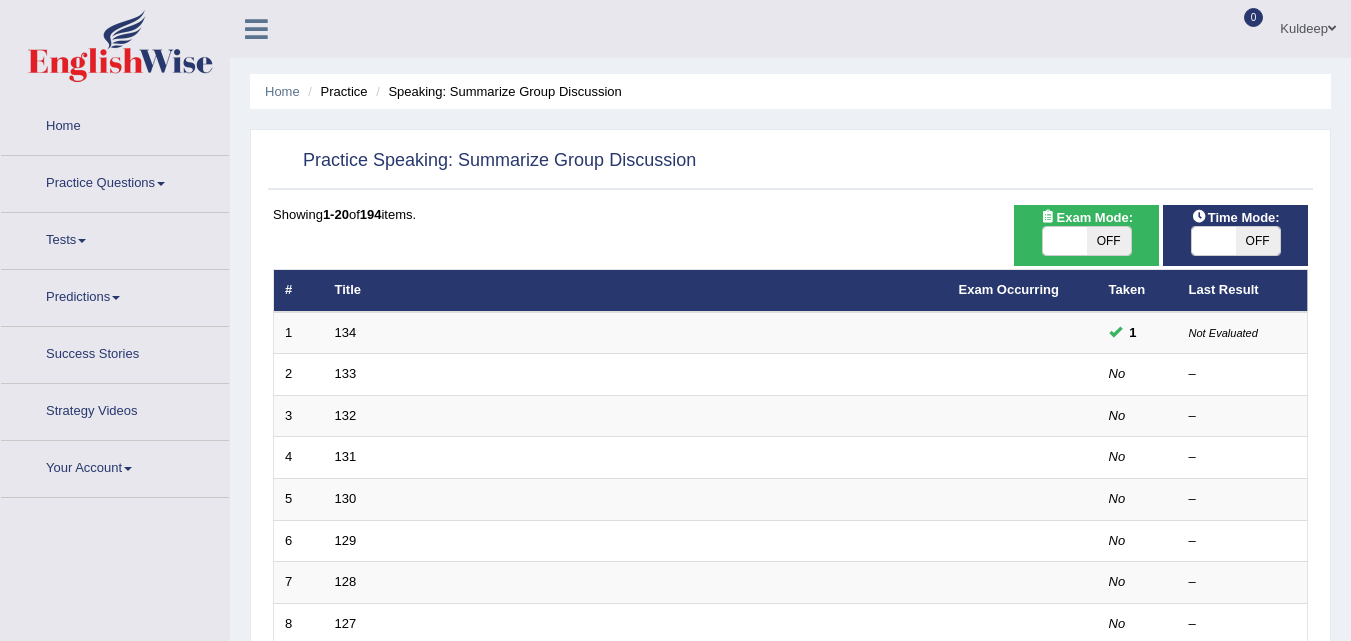 scroll, scrollTop: 0, scrollLeft: 0, axis: both 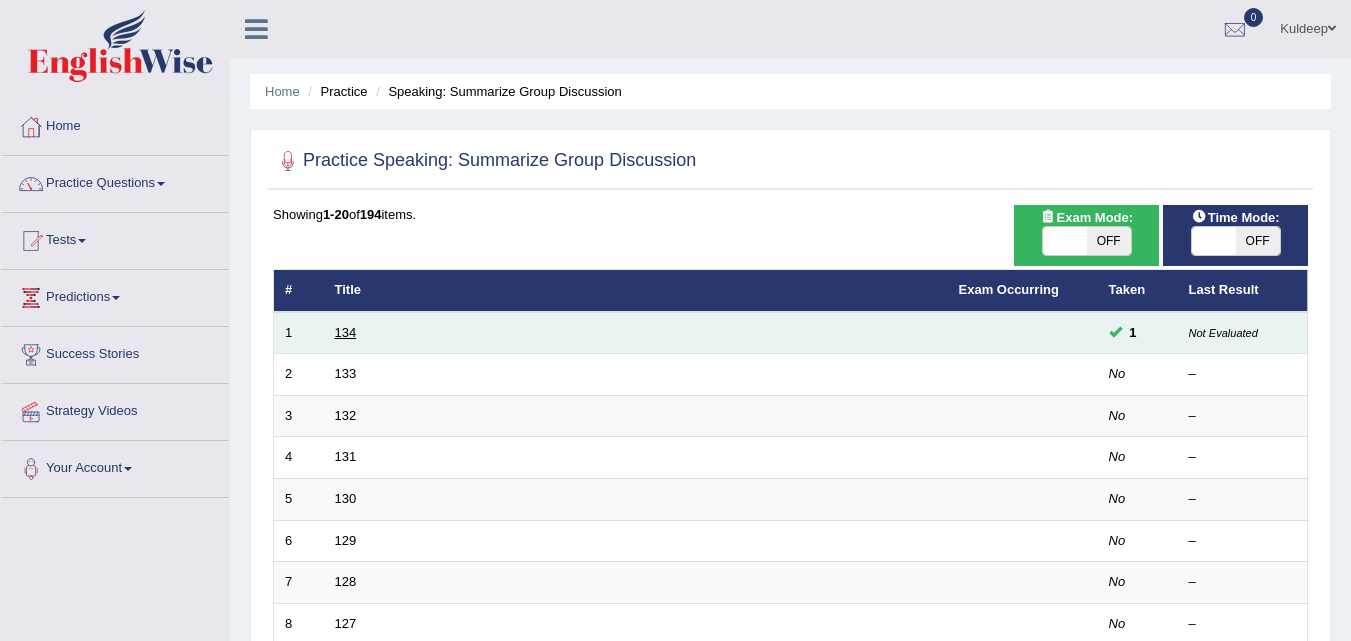 click on "134" at bounding box center [346, 332] 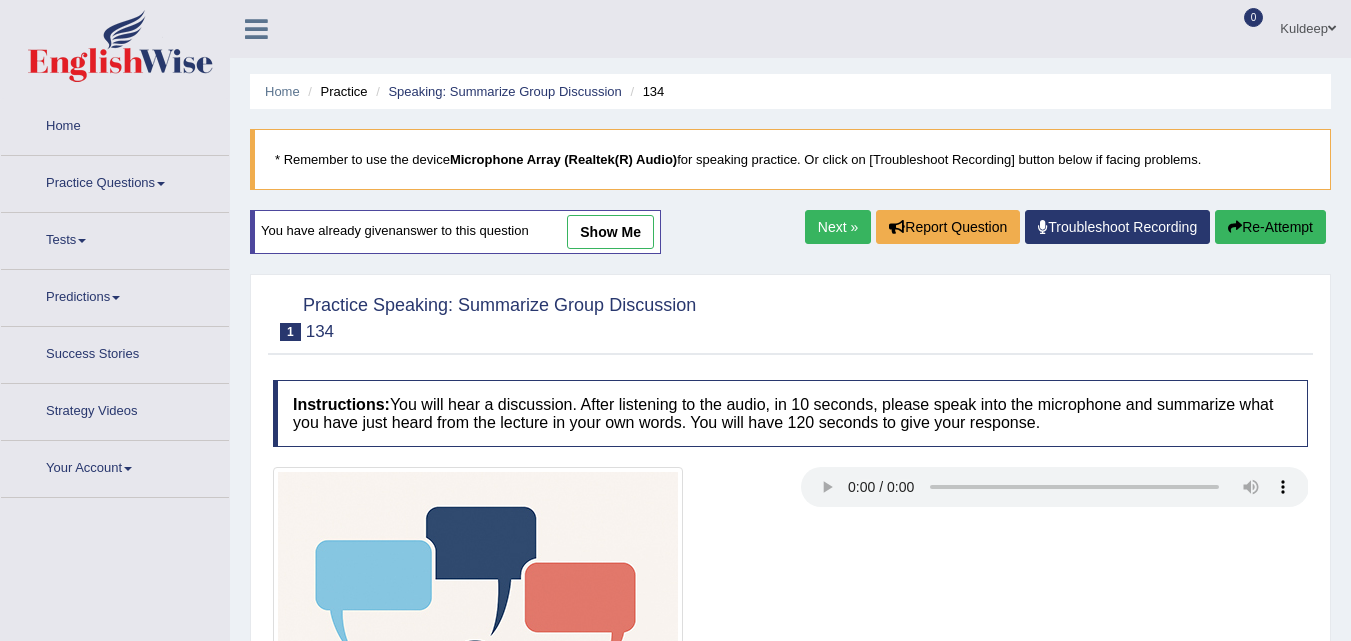 scroll, scrollTop: 1, scrollLeft: 0, axis: vertical 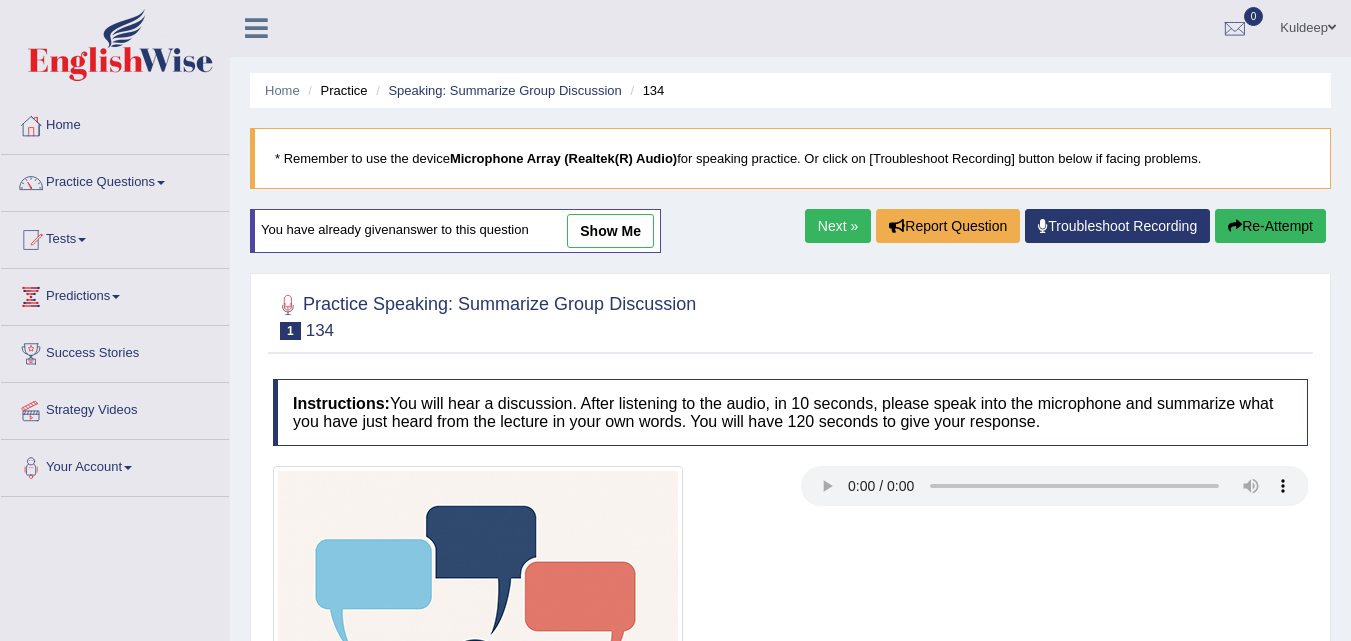 click on "show me" at bounding box center [610, 231] 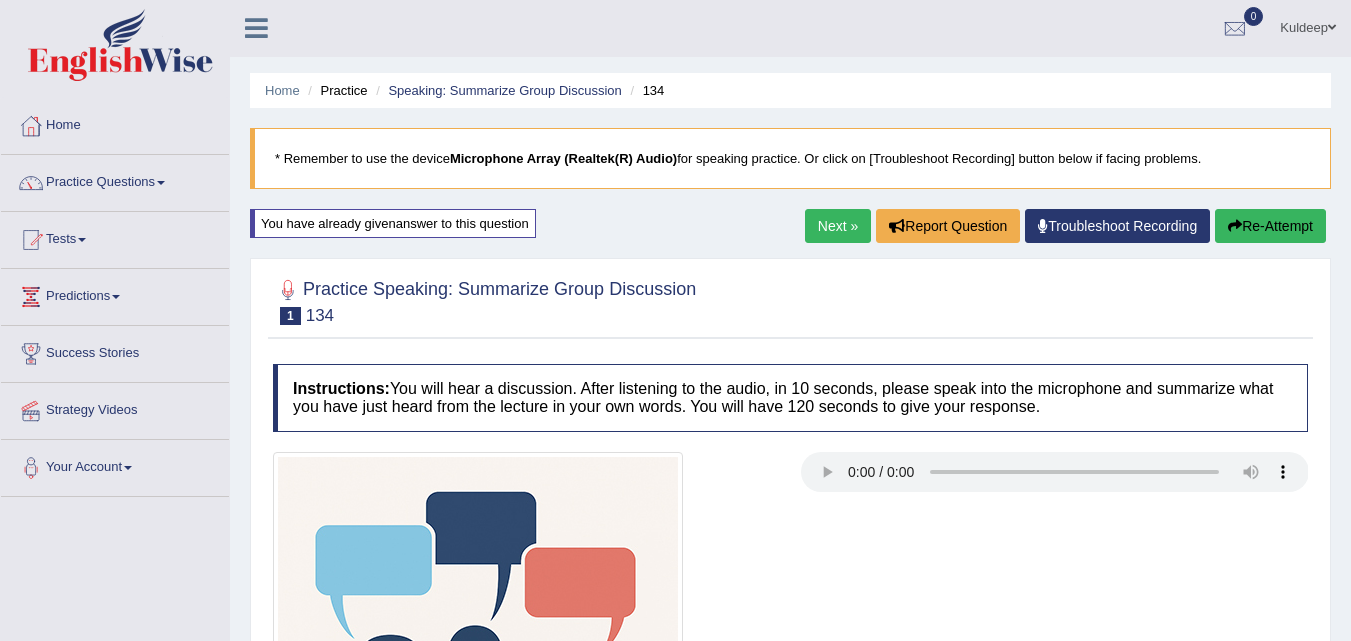 scroll, scrollTop: 0, scrollLeft: 0, axis: both 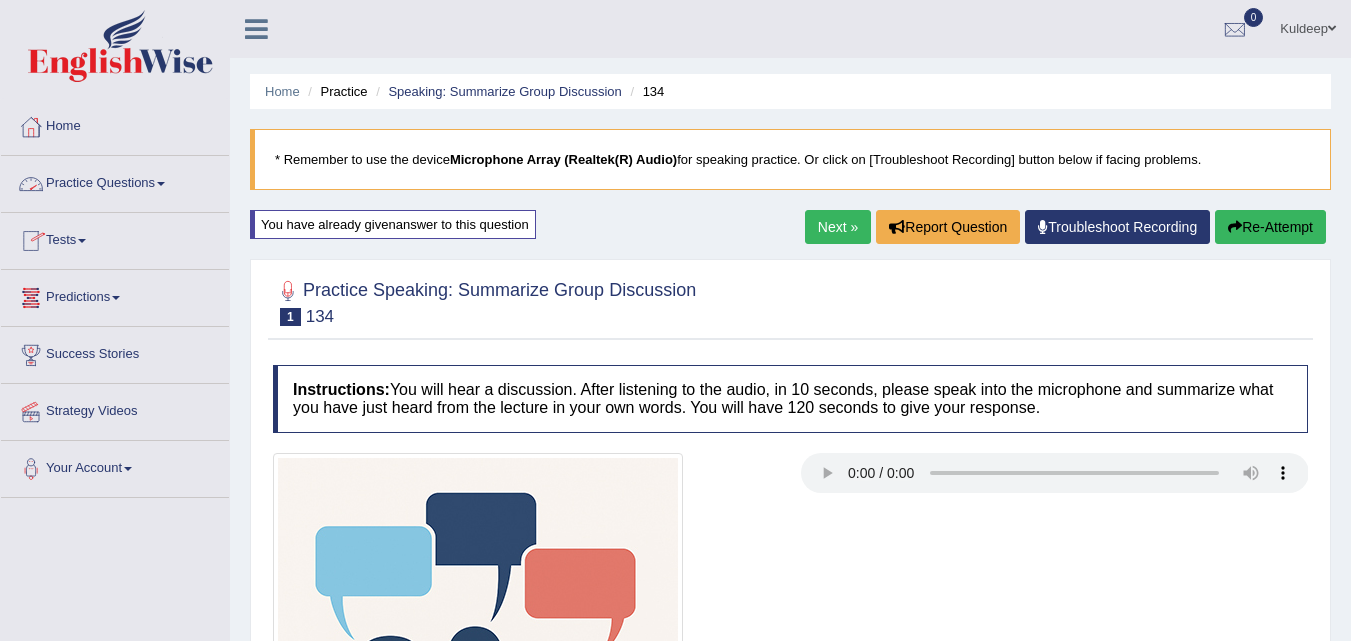 click at bounding box center [161, 184] 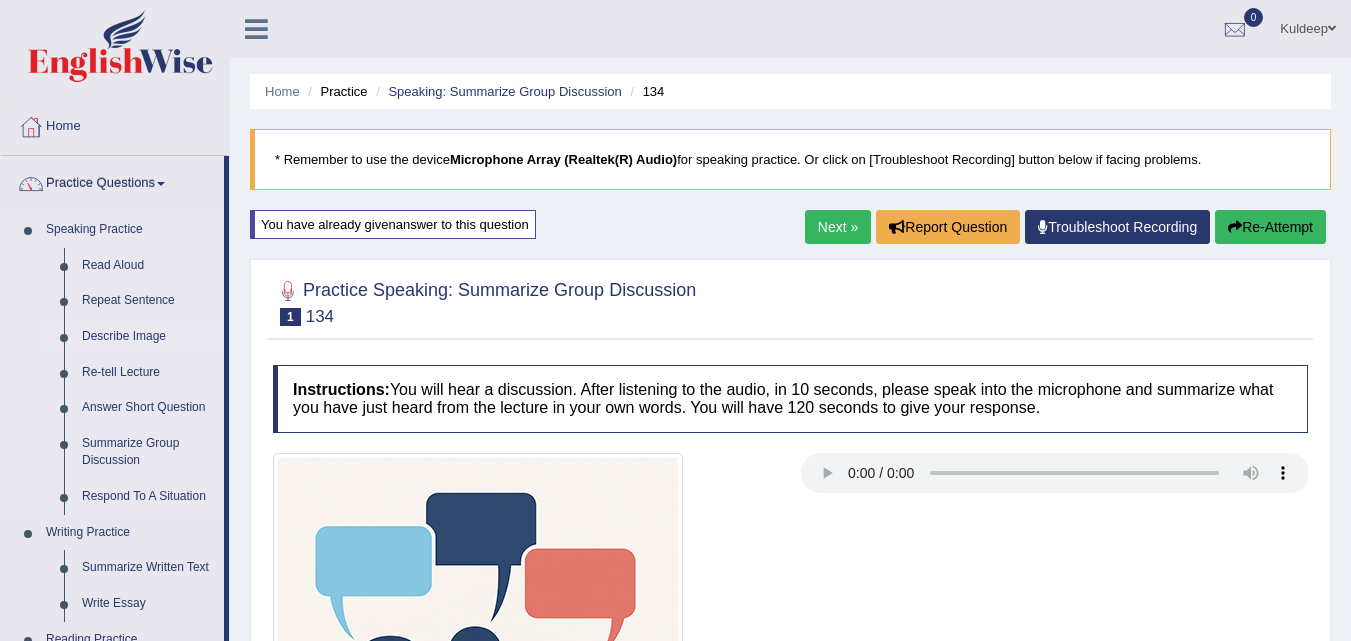 click on "Describe Image" at bounding box center [148, 337] 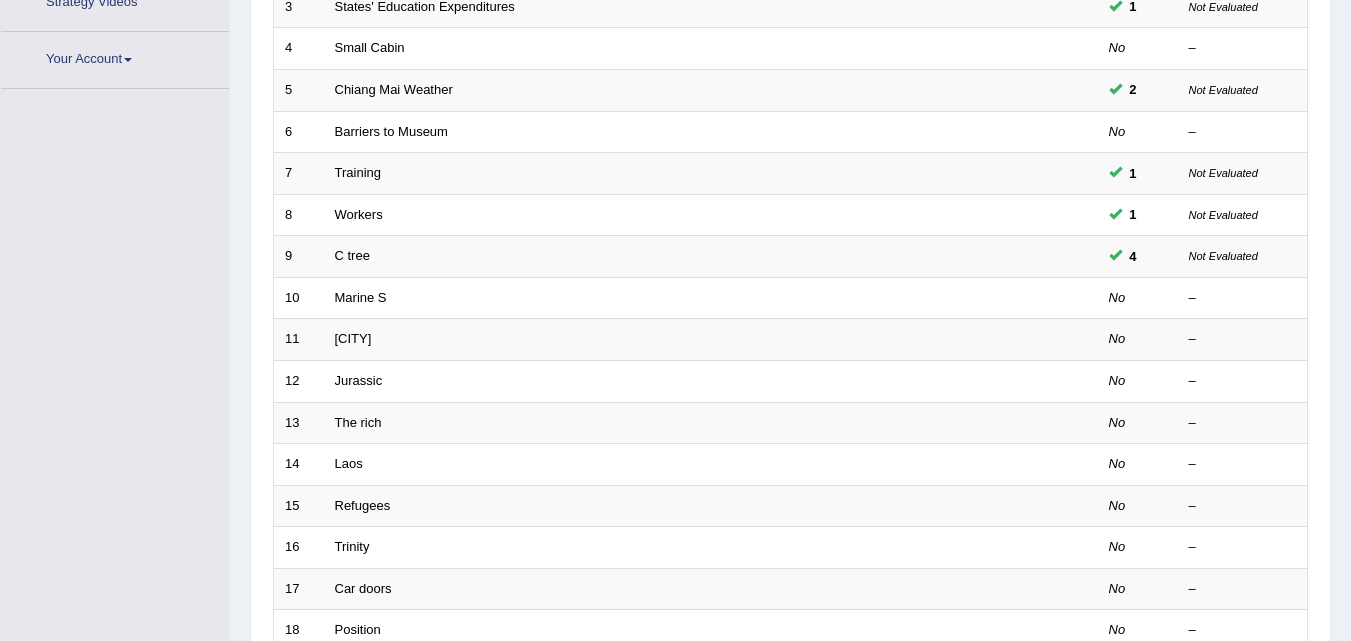 scroll, scrollTop: 403, scrollLeft: 0, axis: vertical 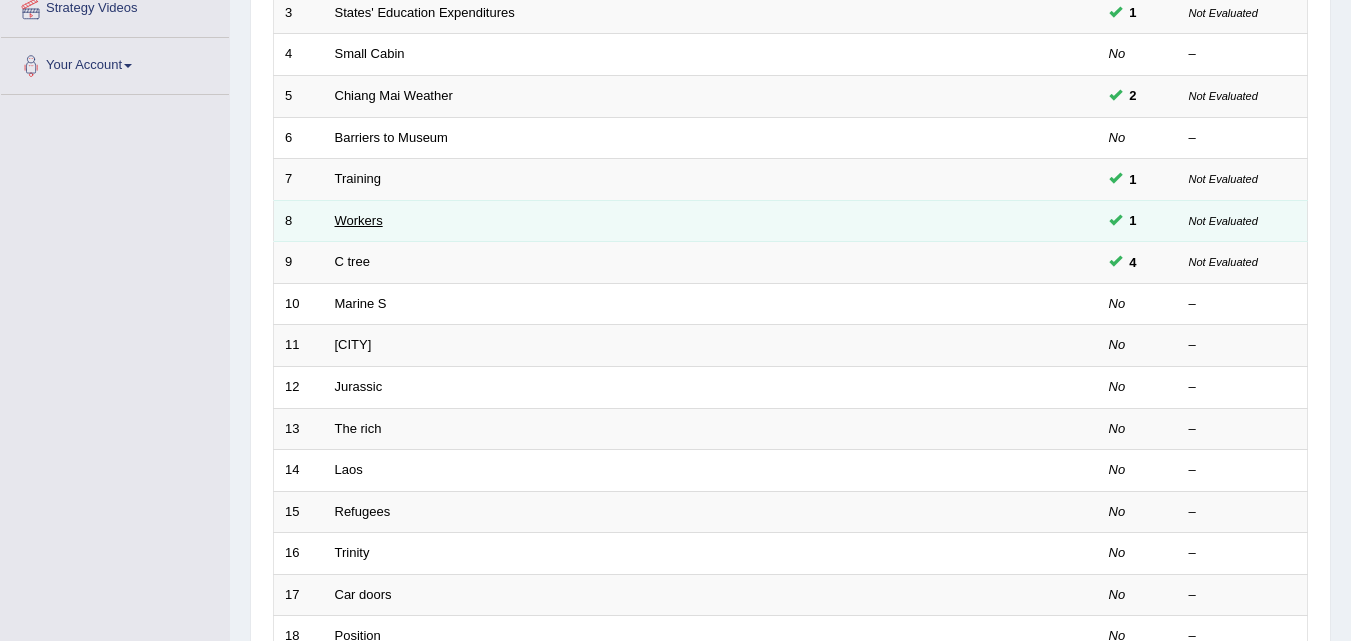 click on "Workers" at bounding box center [359, 220] 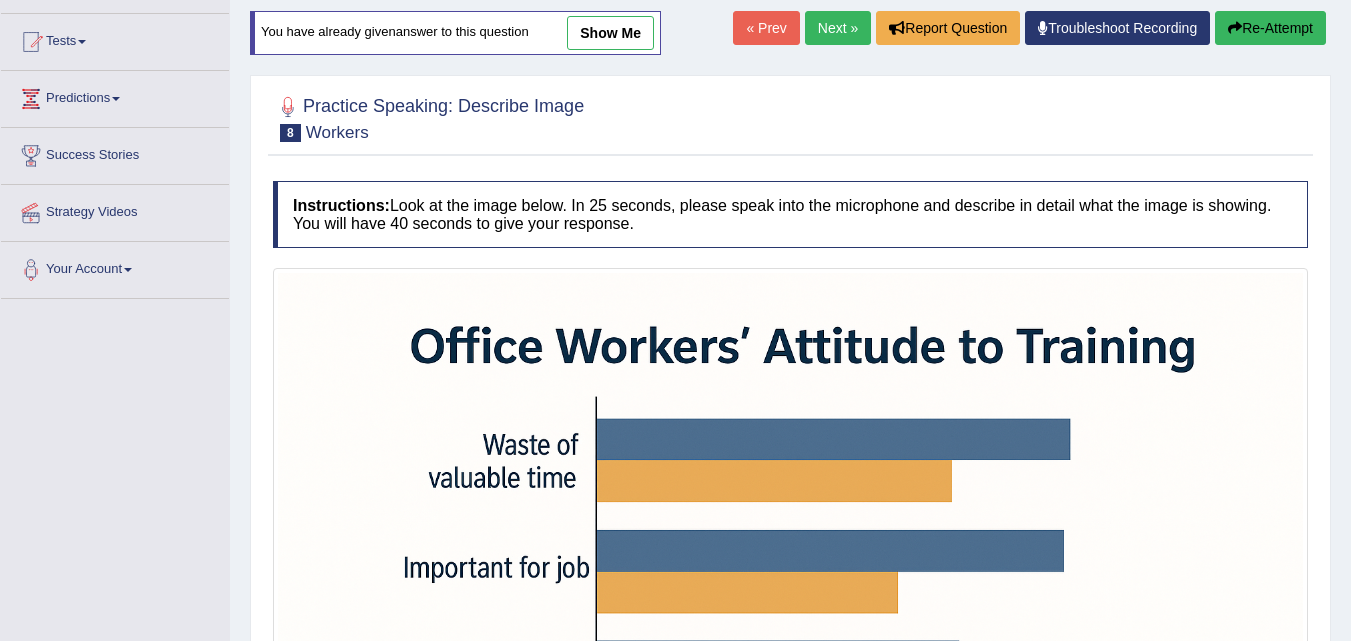 scroll, scrollTop: 120, scrollLeft: 0, axis: vertical 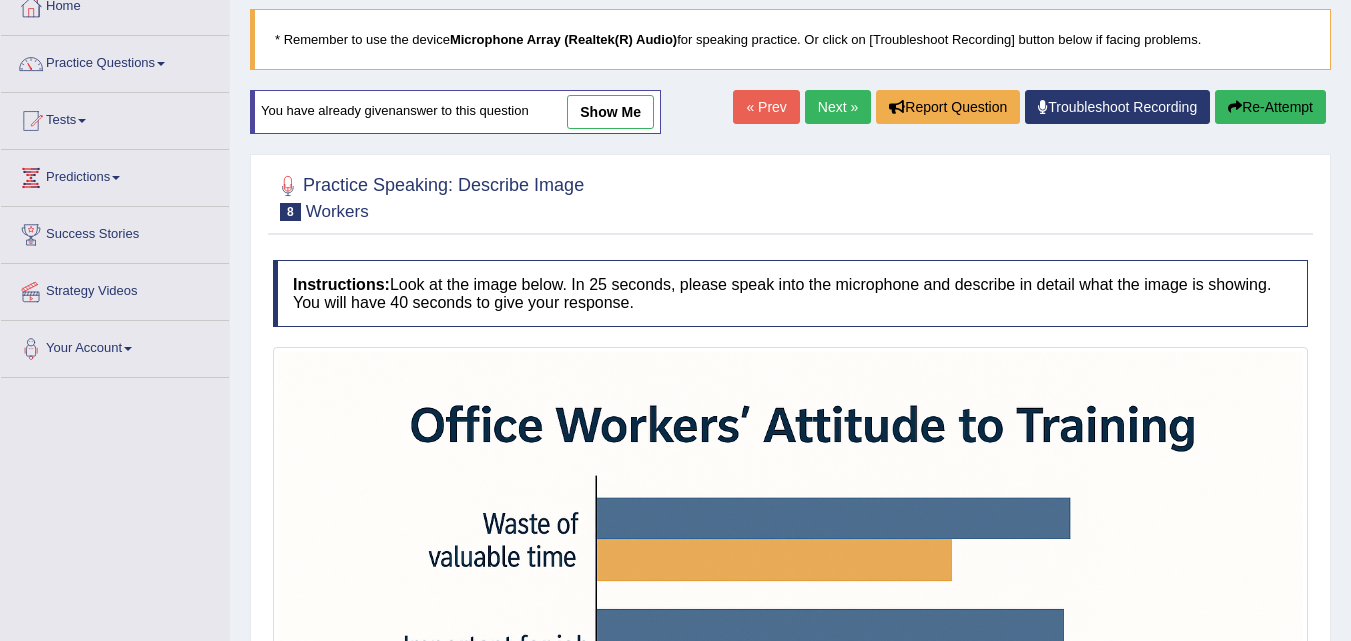 click on "show me" at bounding box center [610, 112] 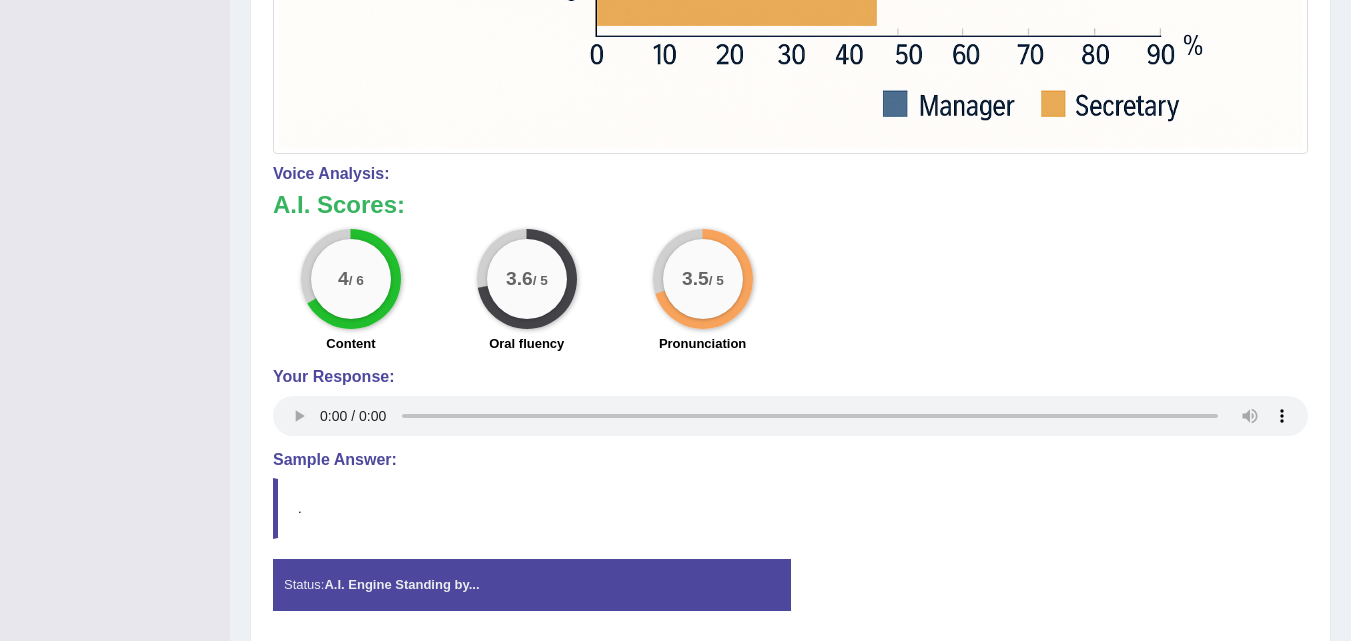 scroll, scrollTop: 1064, scrollLeft: 0, axis: vertical 